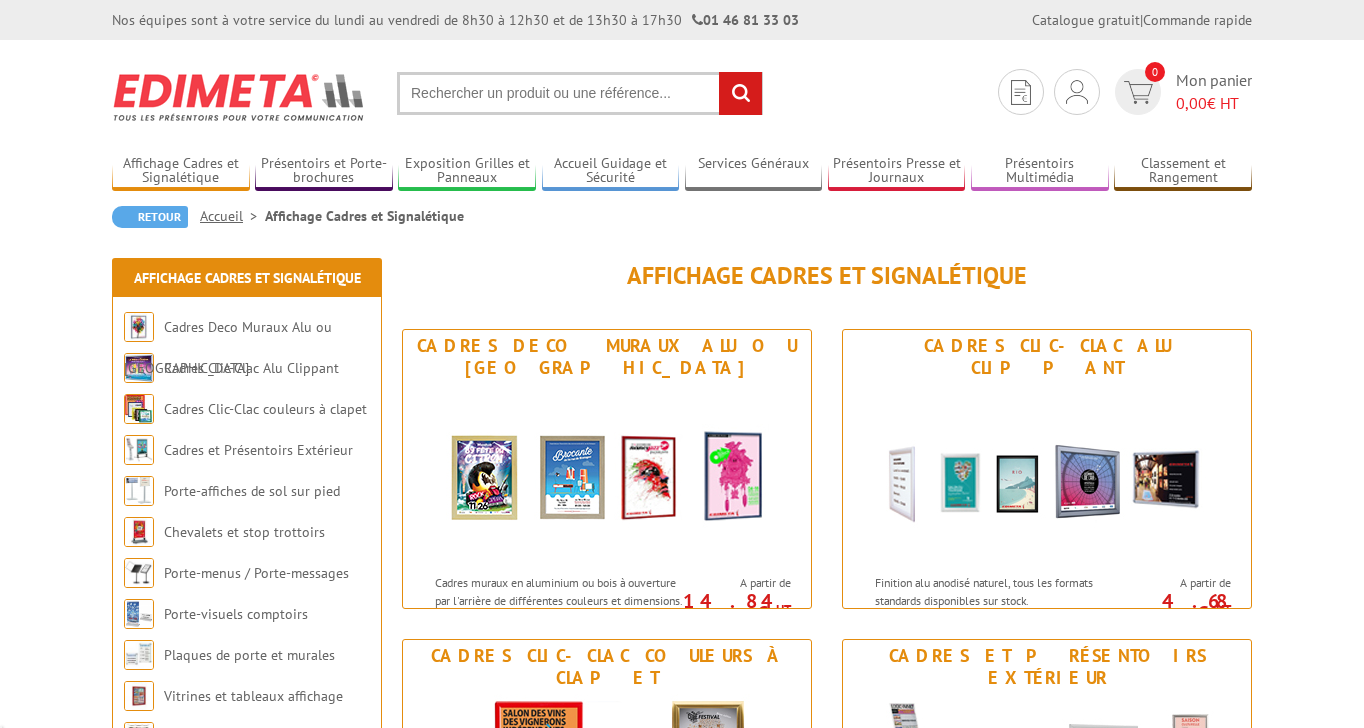 scroll, scrollTop: 0, scrollLeft: 0, axis: both 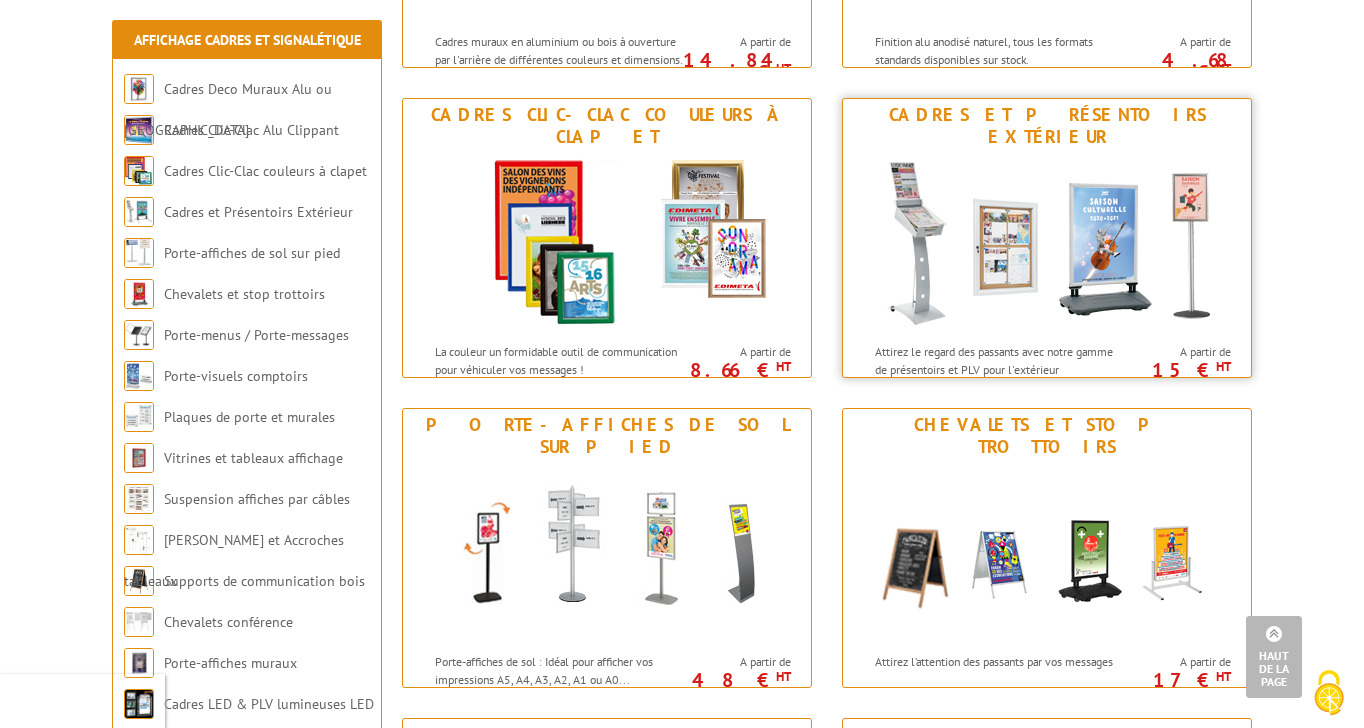 click at bounding box center [1047, 243] 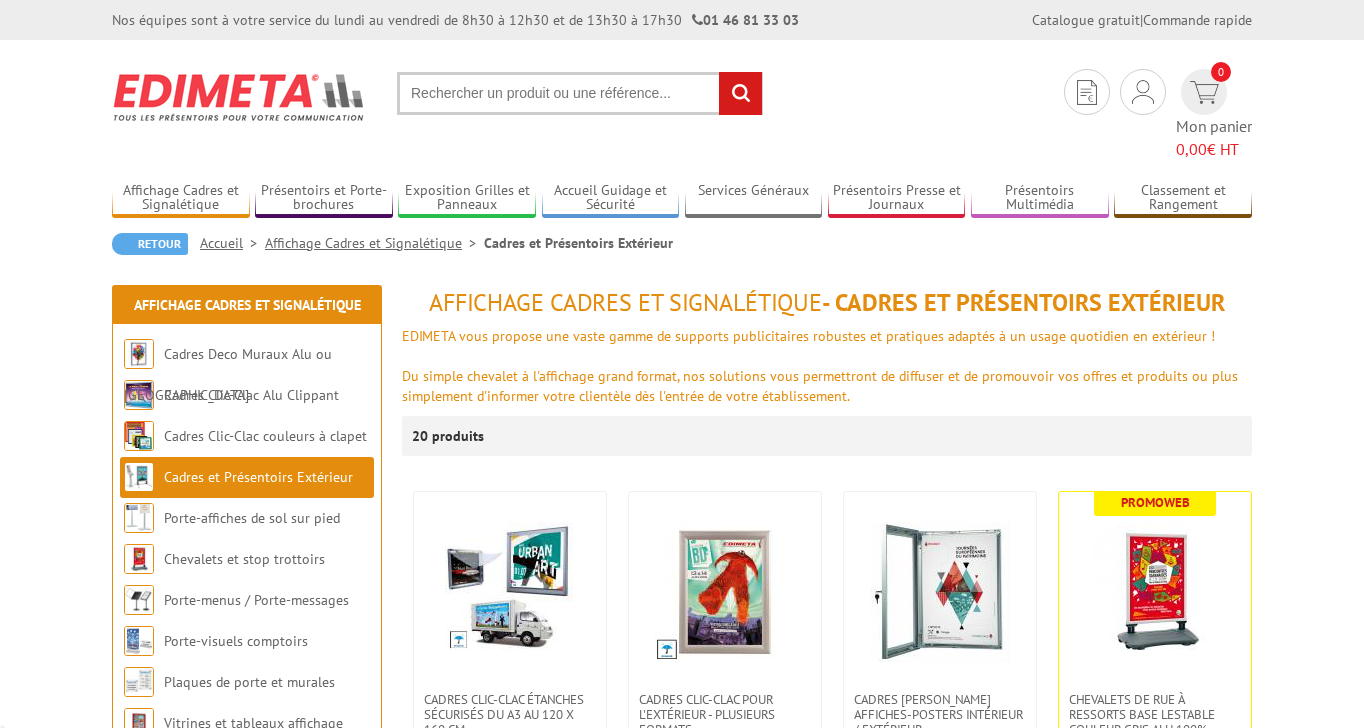 scroll, scrollTop: 0, scrollLeft: 0, axis: both 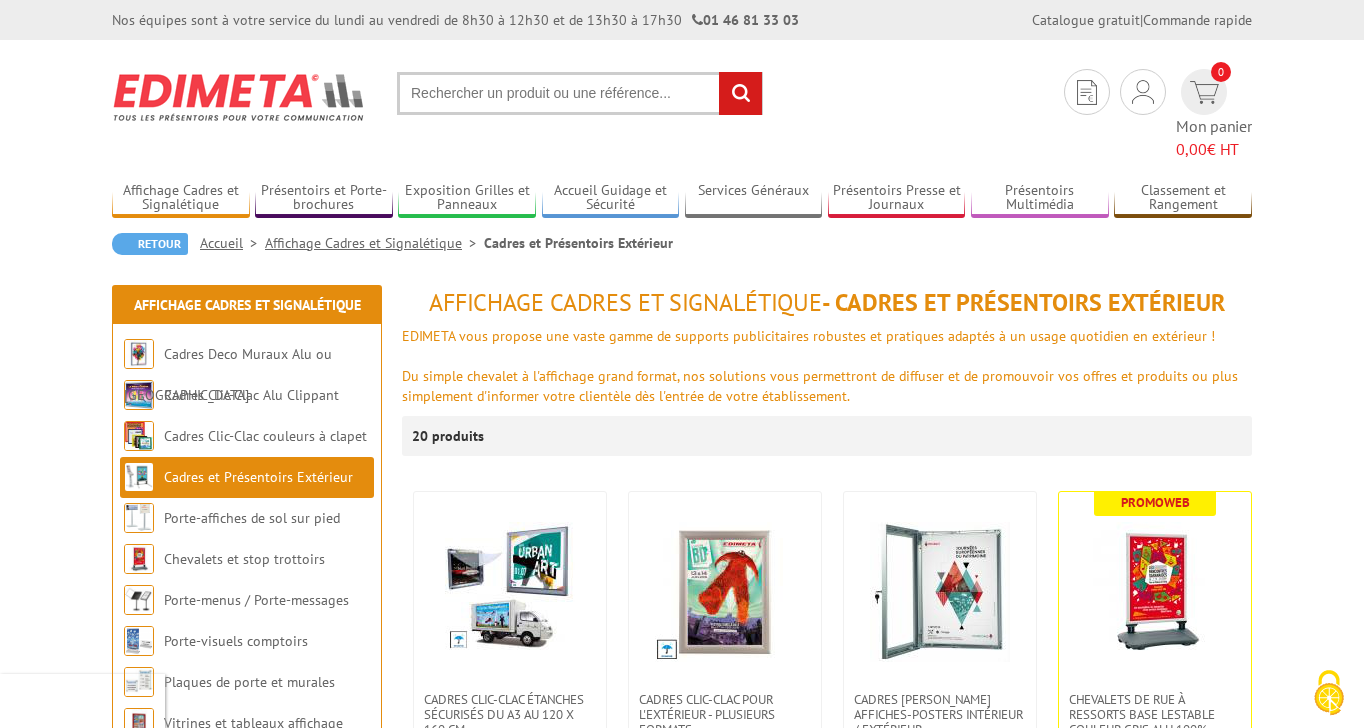 click at bounding box center (580, 93) 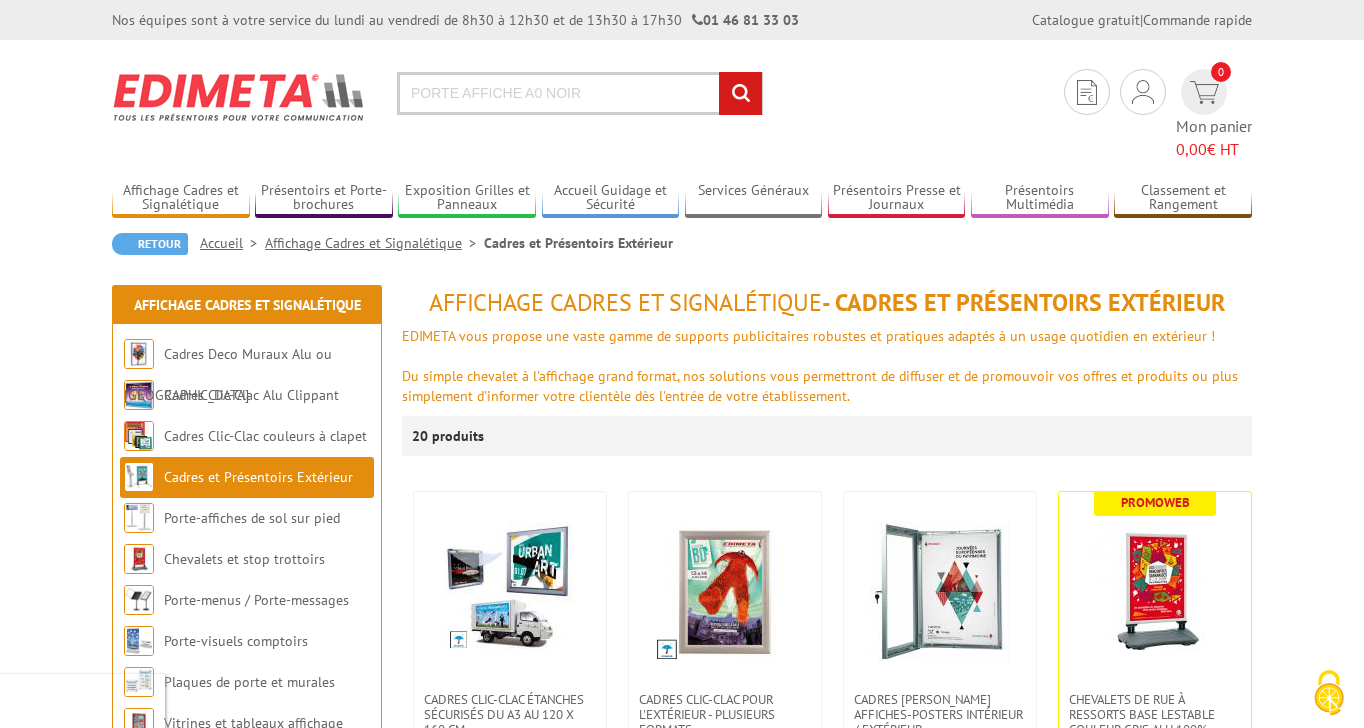 type on "PORTE AFFICHE A0 NOIR" 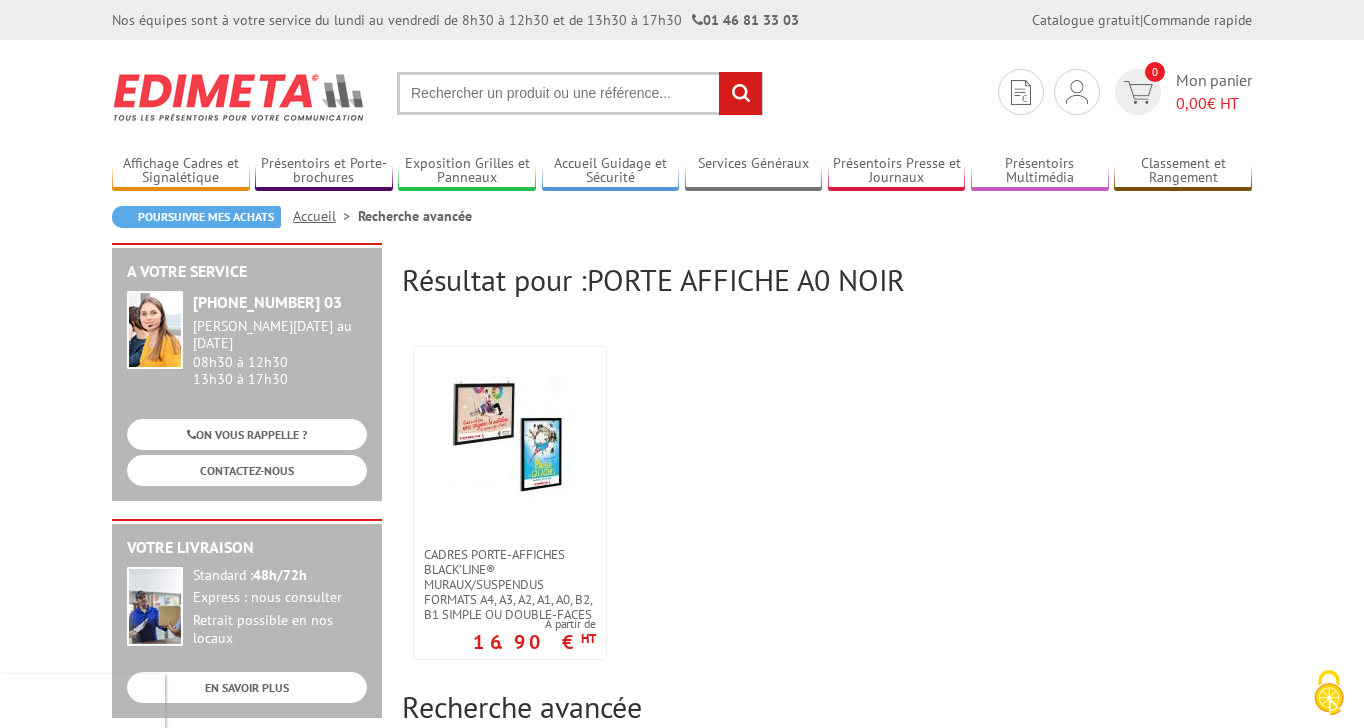 scroll, scrollTop: 0, scrollLeft: 0, axis: both 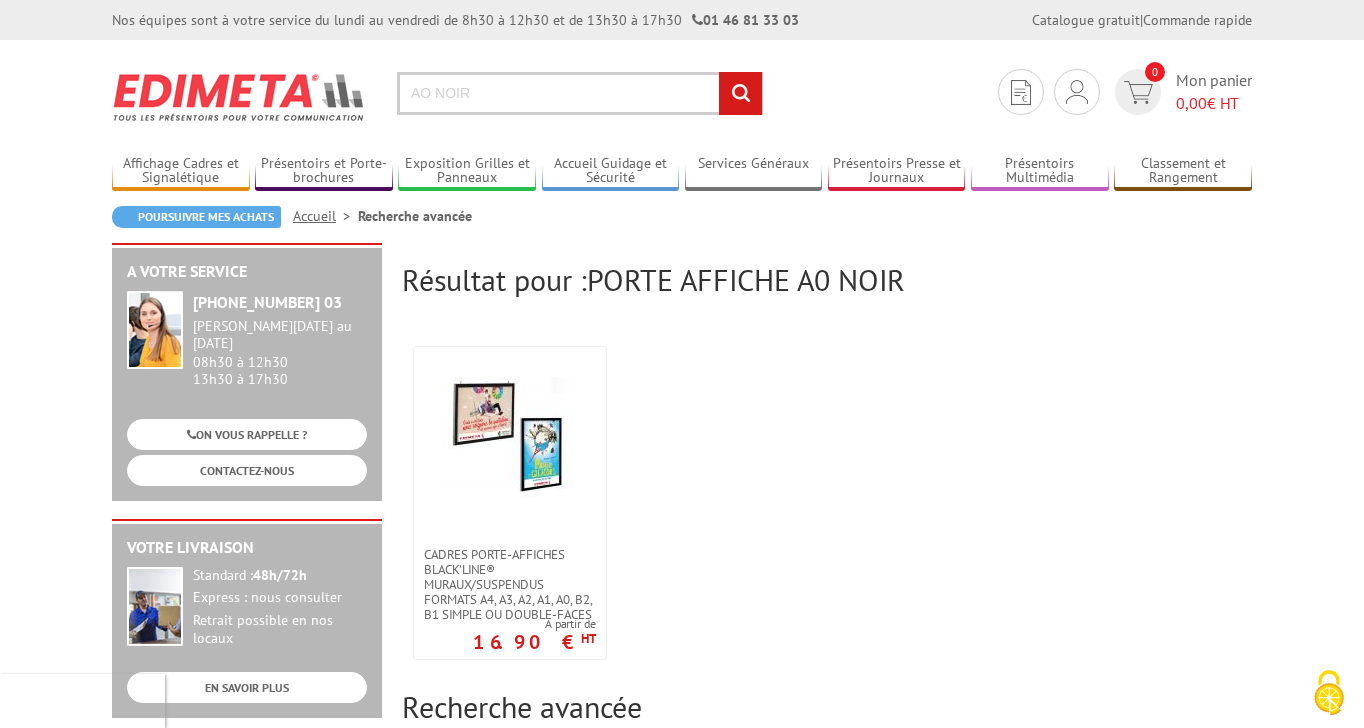 type on "AO NOIR" 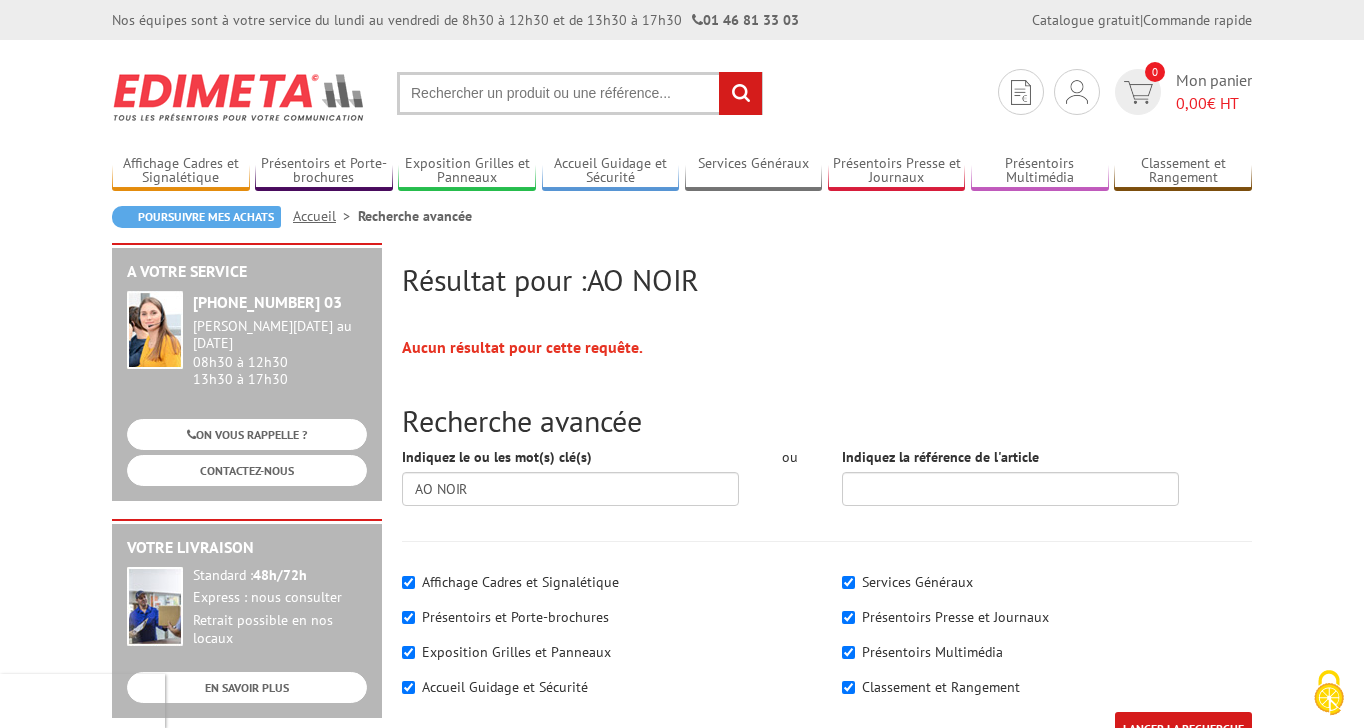 scroll, scrollTop: 0, scrollLeft: 0, axis: both 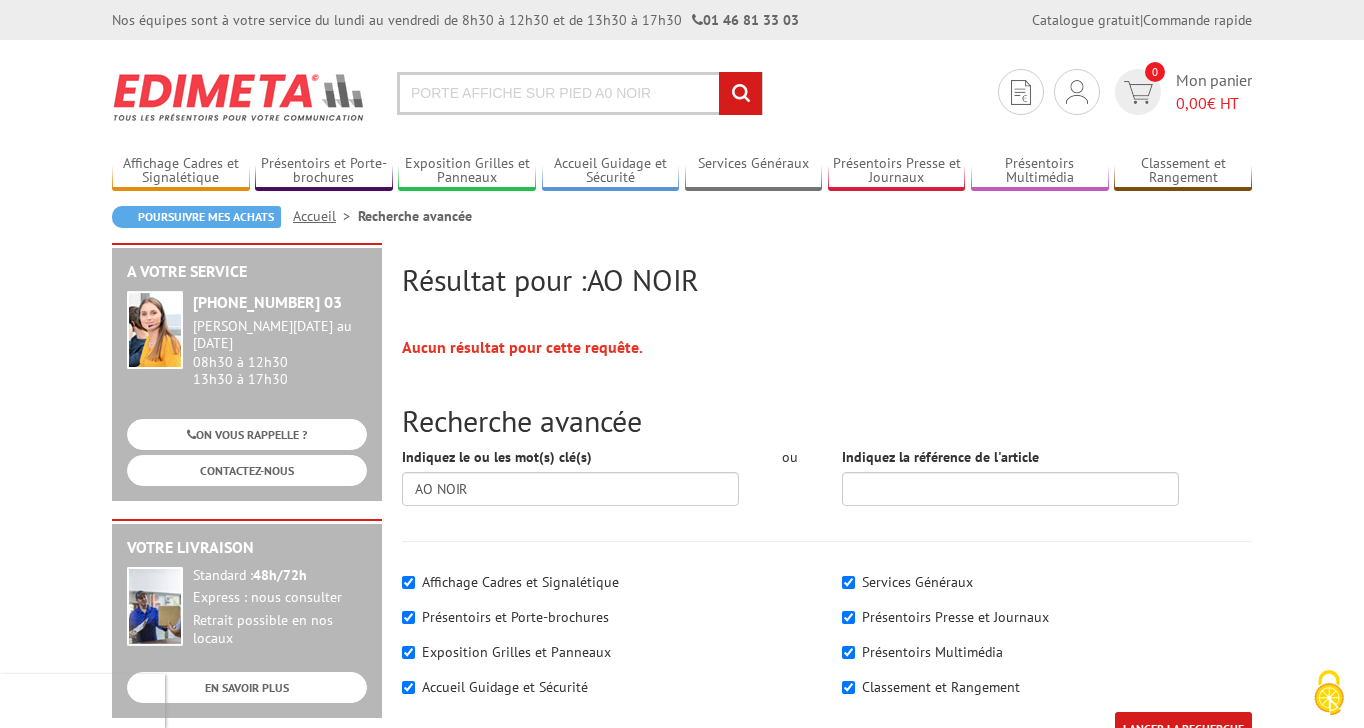 type on "PORTE AFFICHE SUR PIED A0 NOIR" 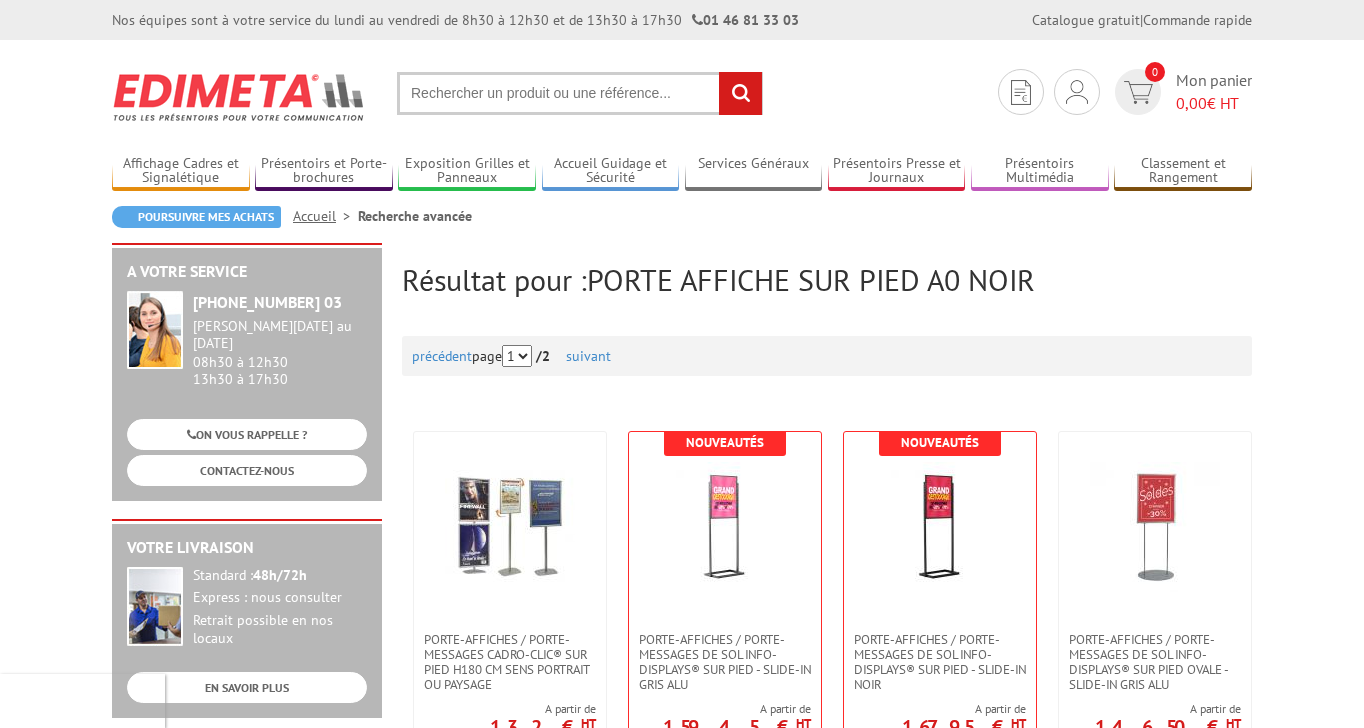 scroll, scrollTop: 0, scrollLeft: 0, axis: both 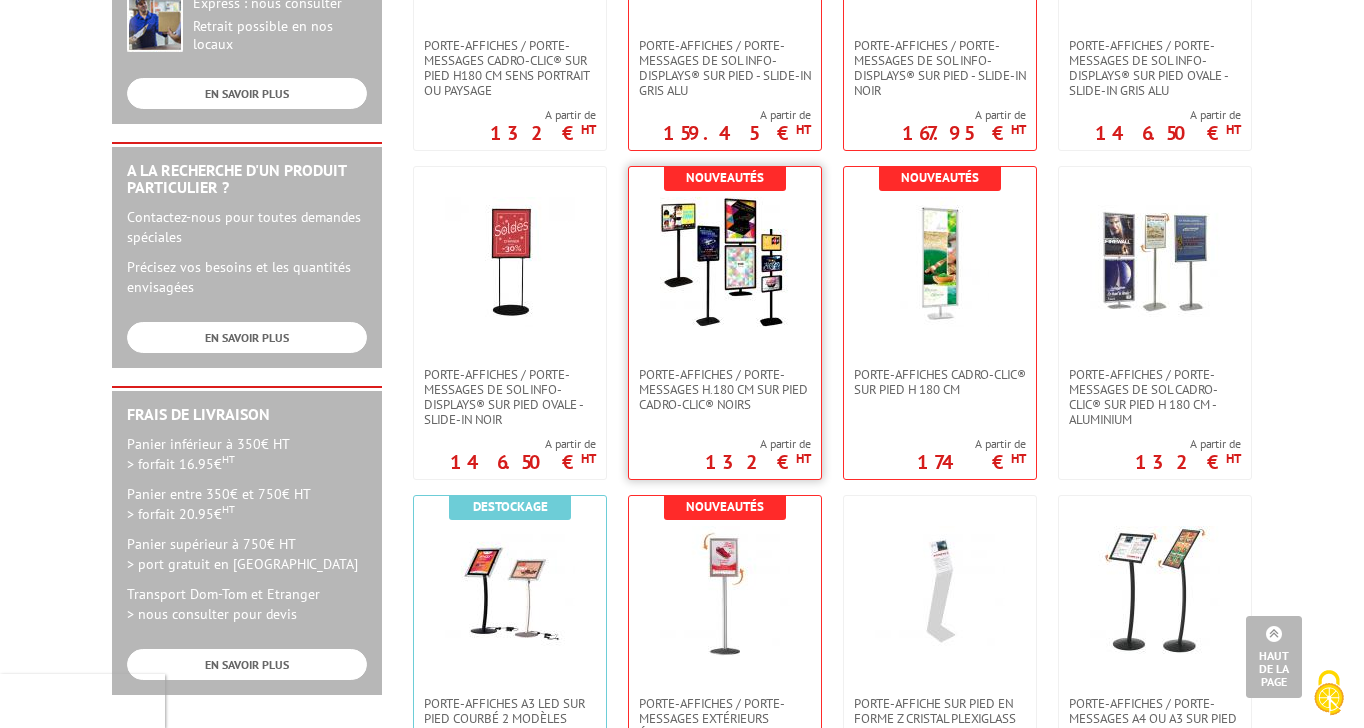 click at bounding box center (725, 262) 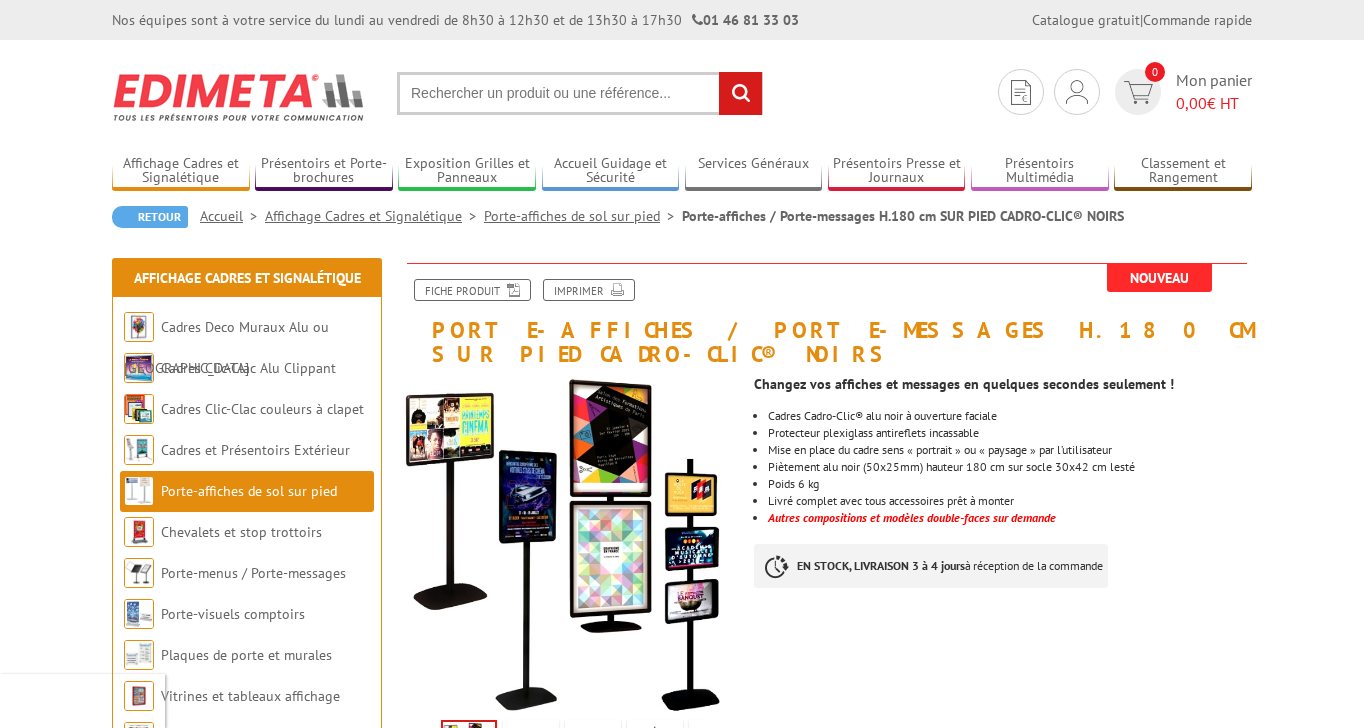 scroll, scrollTop: 0, scrollLeft: 0, axis: both 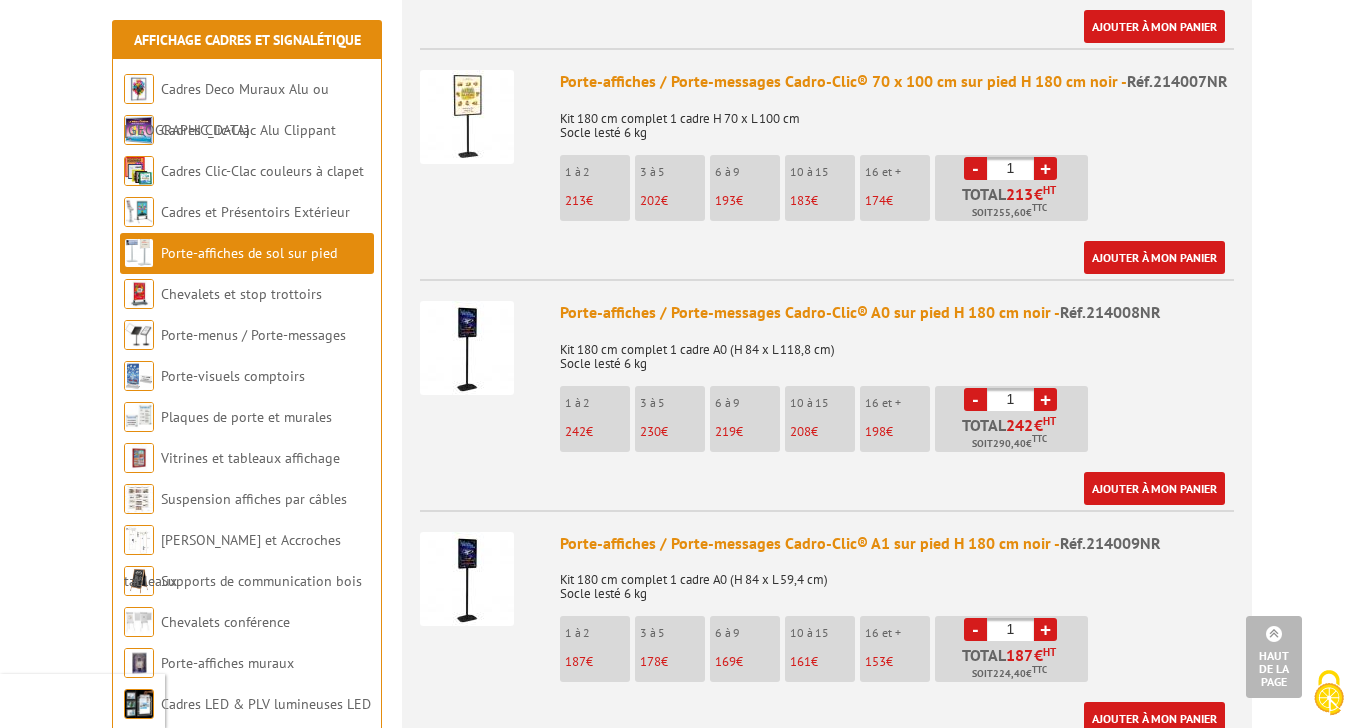 click on "+" at bounding box center (1045, 399) 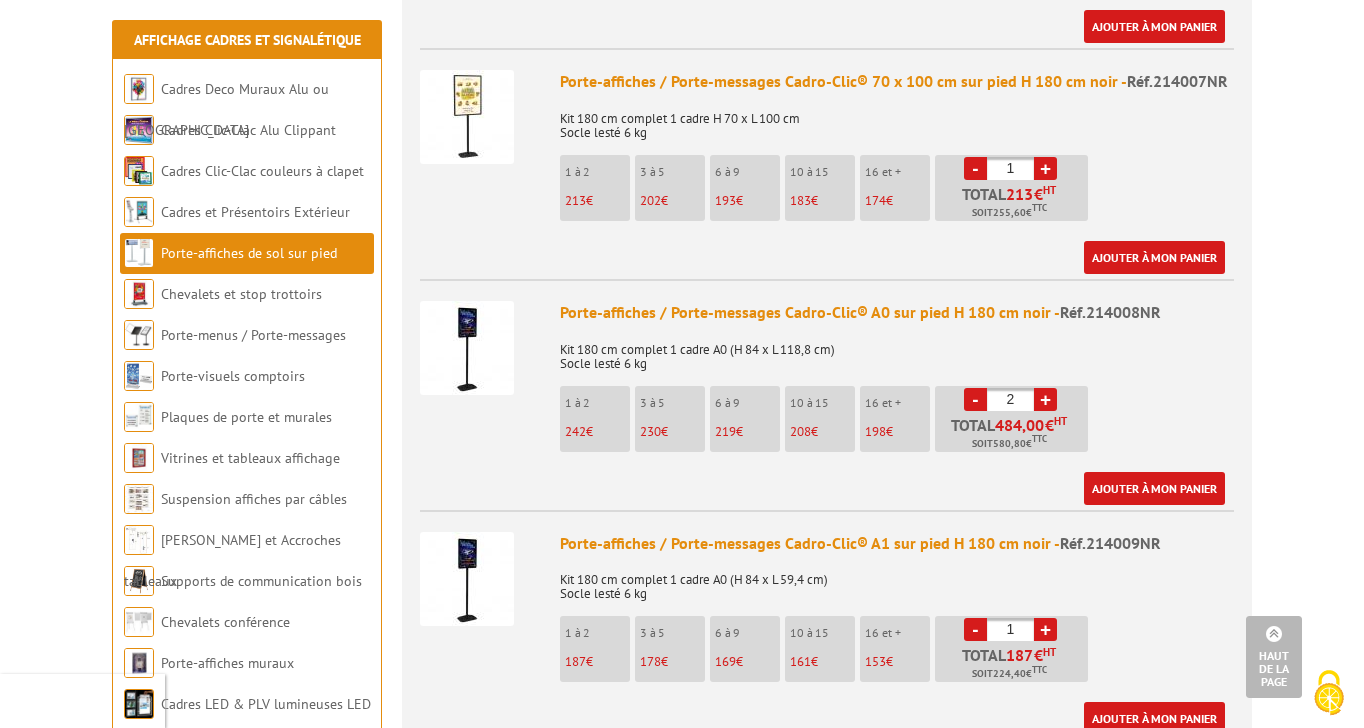 click on "+" at bounding box center [1045, 399] 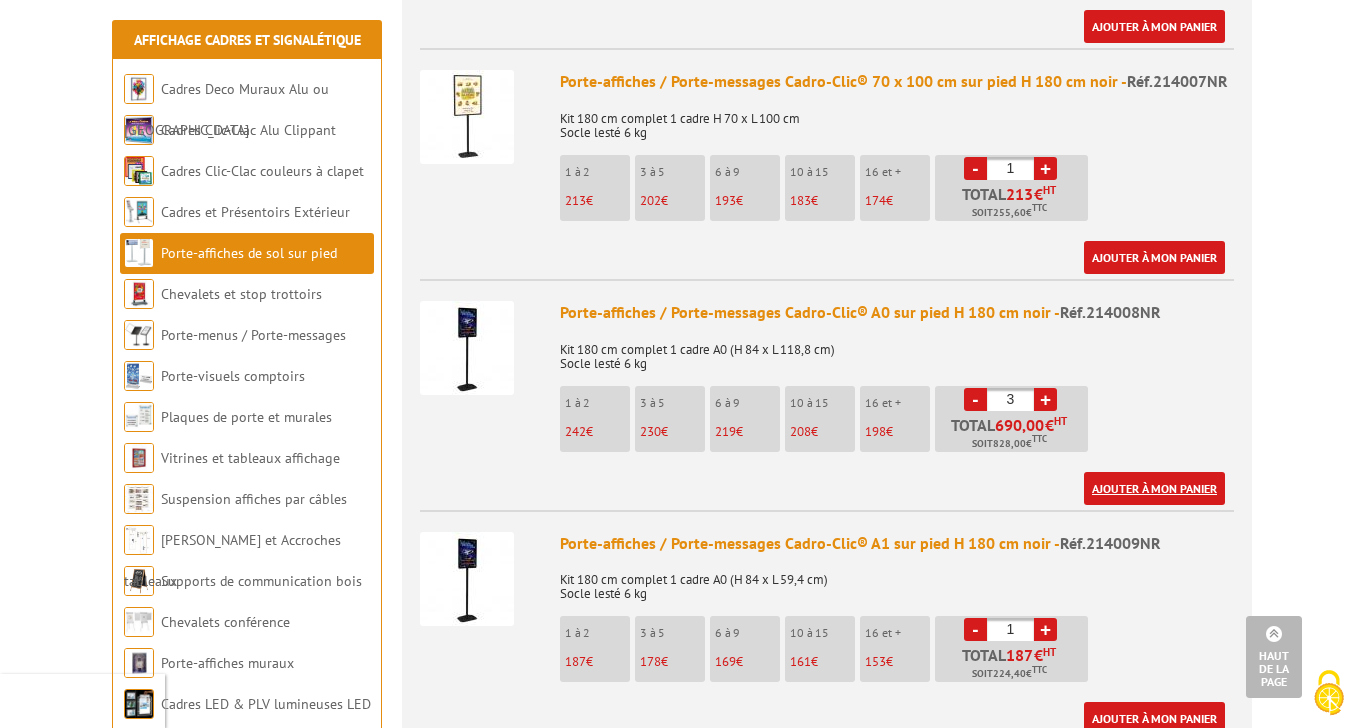 click on "Ajouter à mon panier" at bounding box center (1154, 488) 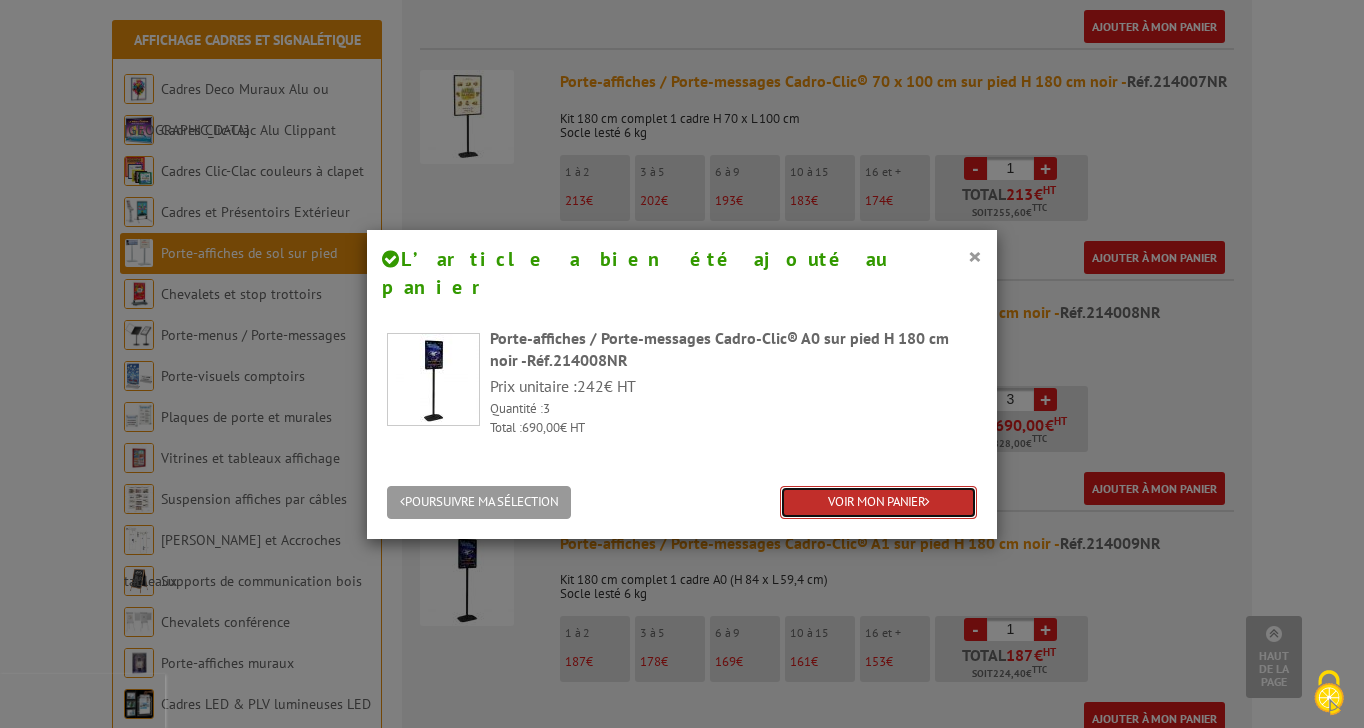 click on "VOIR MON PANIER" at bounding box center [878, 502] 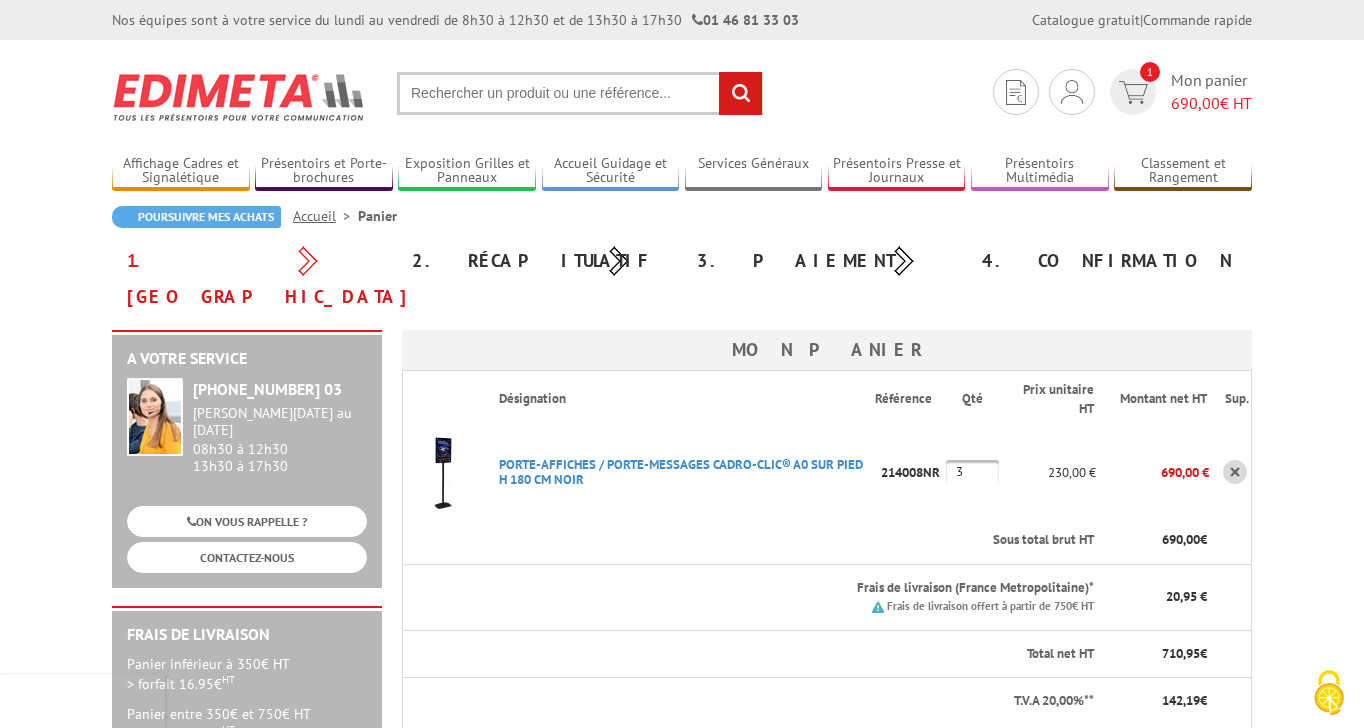 scroll, scrollTop: 0, scrollLeft: 0, axis: both 